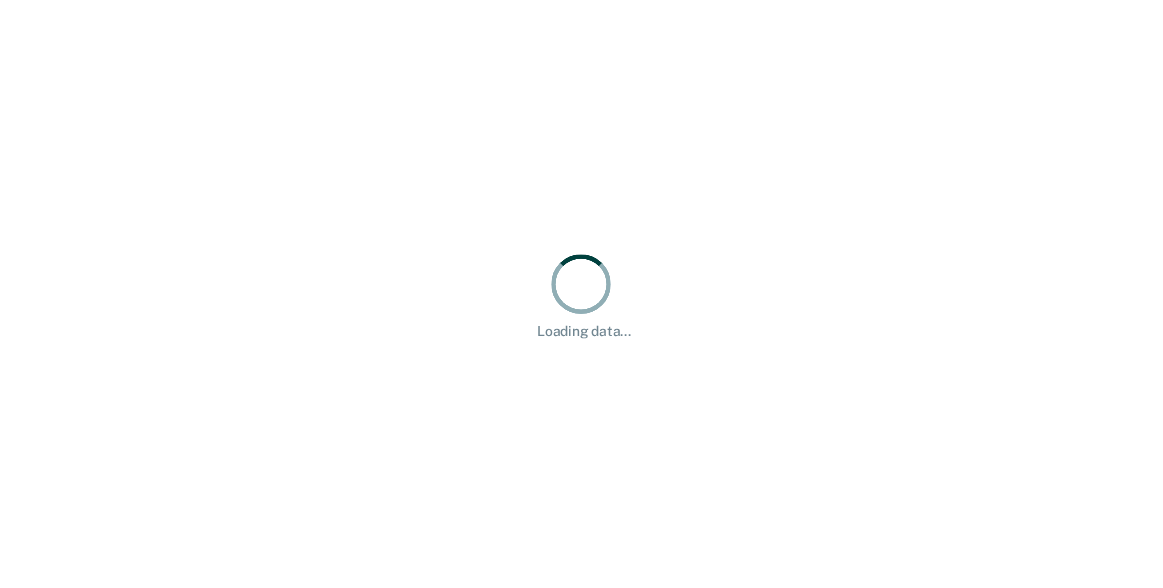 scroll, scrollTop: 0, scrollLeft: 0, axis: both 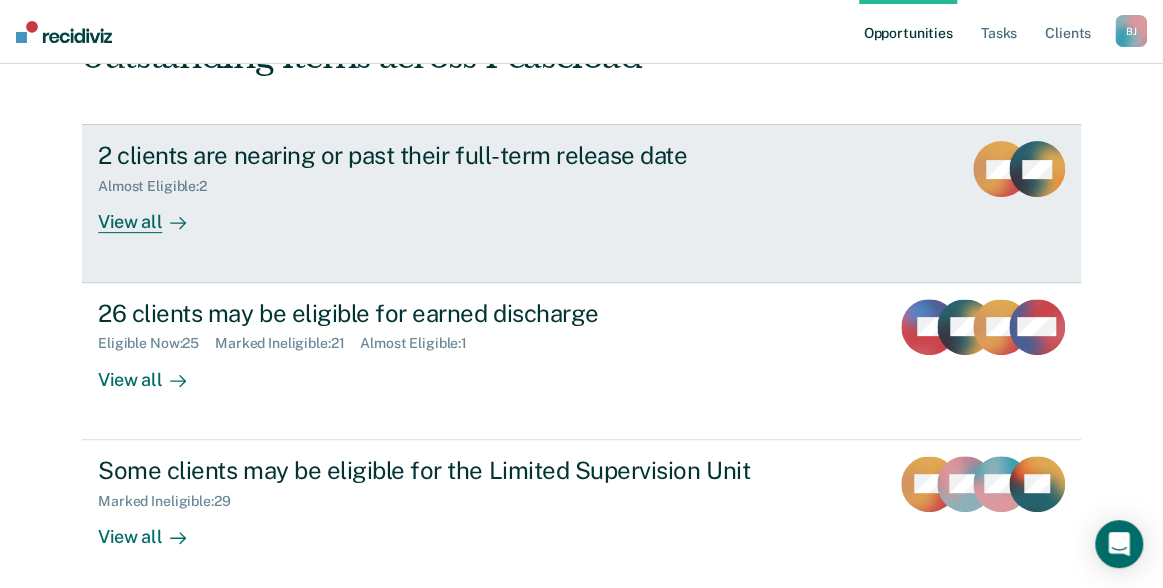 click on "View all" at bounding box center [154, 214] 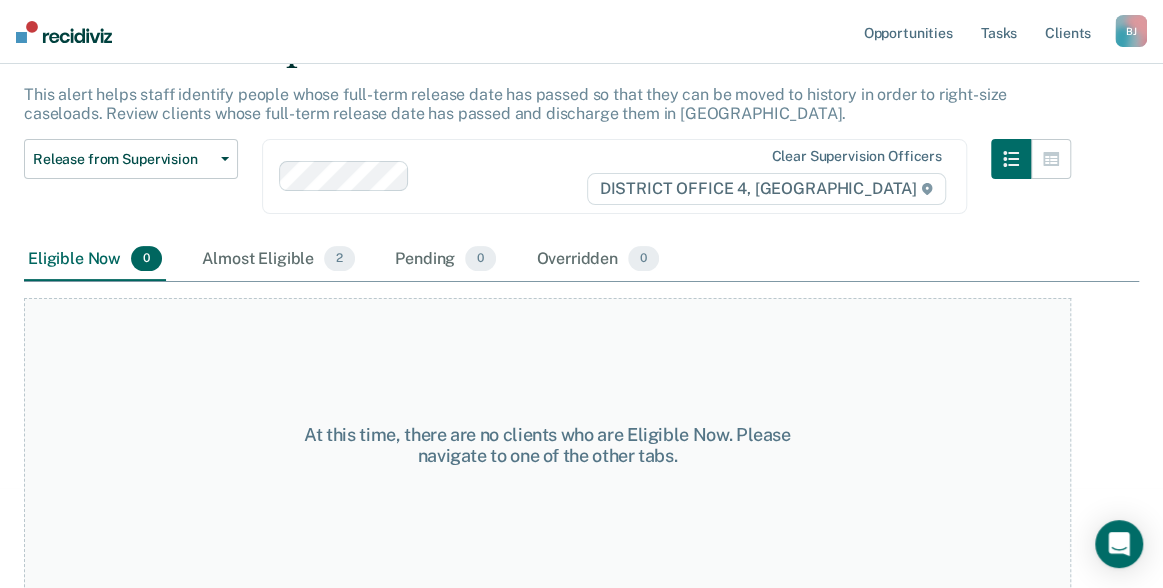 scroll, scrollTop: 110, scrollLeft: 0, axis: vertical 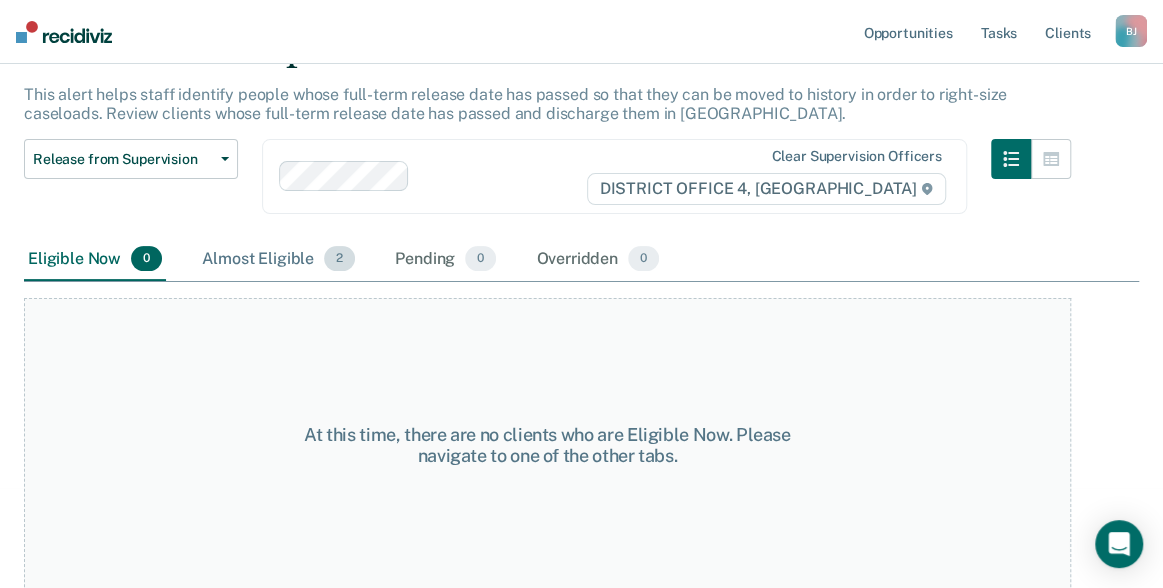 click on "Almost Eligible 2" at bounding box center (278, 260) 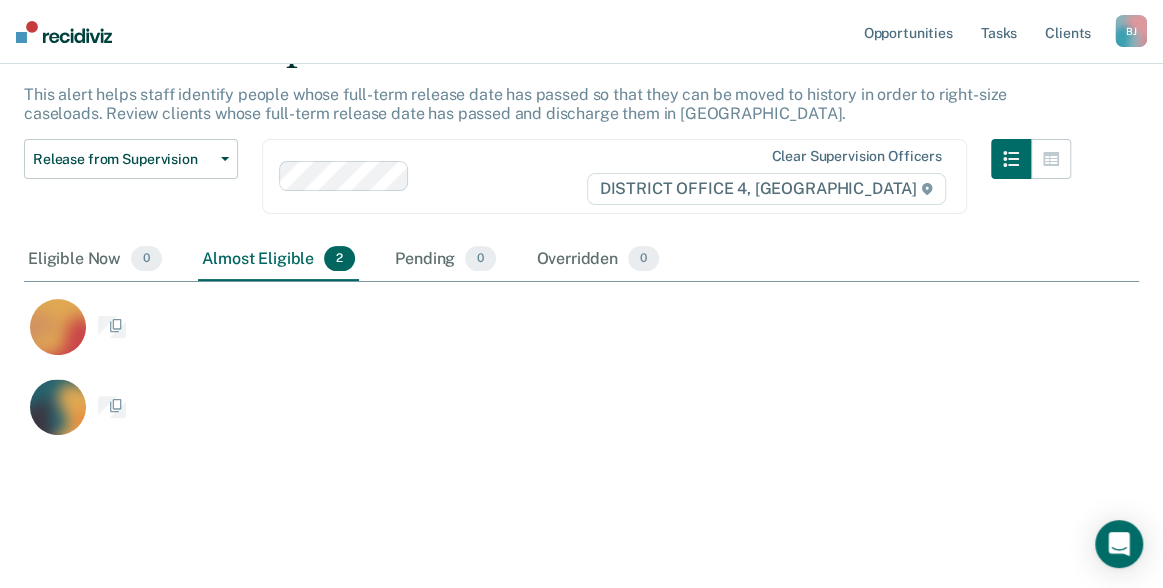 scroll, scrollTop: 0, scrollLeft: 0, axis: both 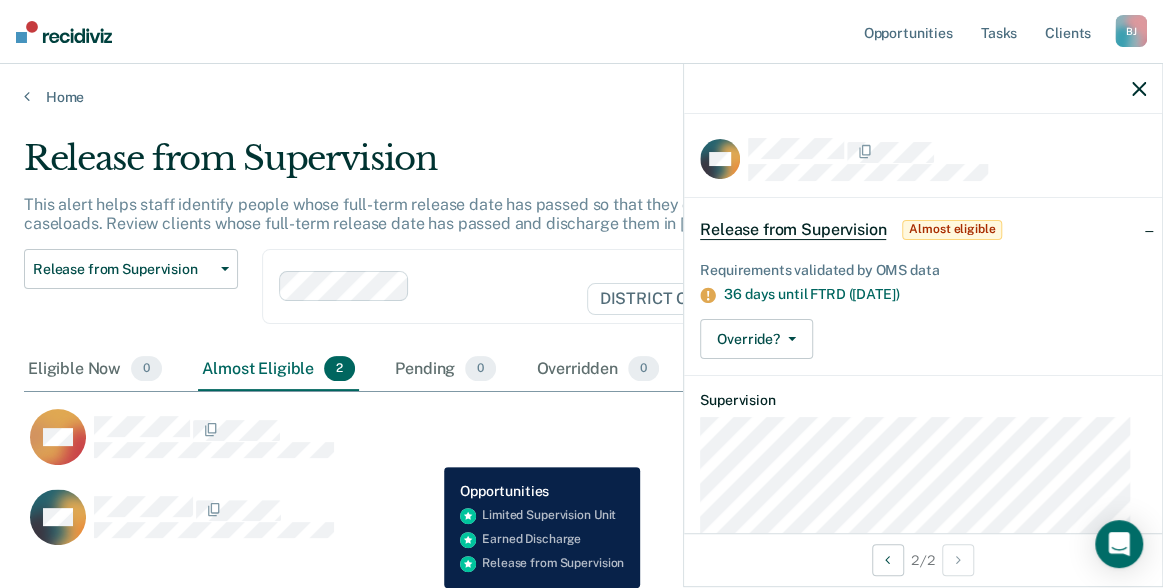 click on "DM" at bounding box center [500, 437] 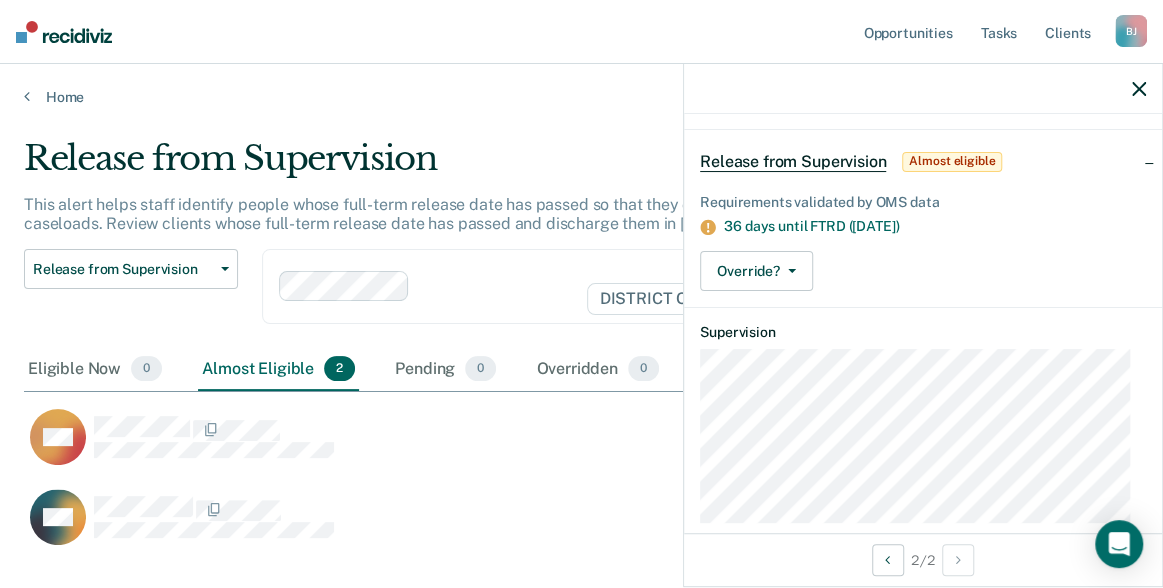 scroll, scrollTop: 100, scrollLeft: 0, axis: vertical 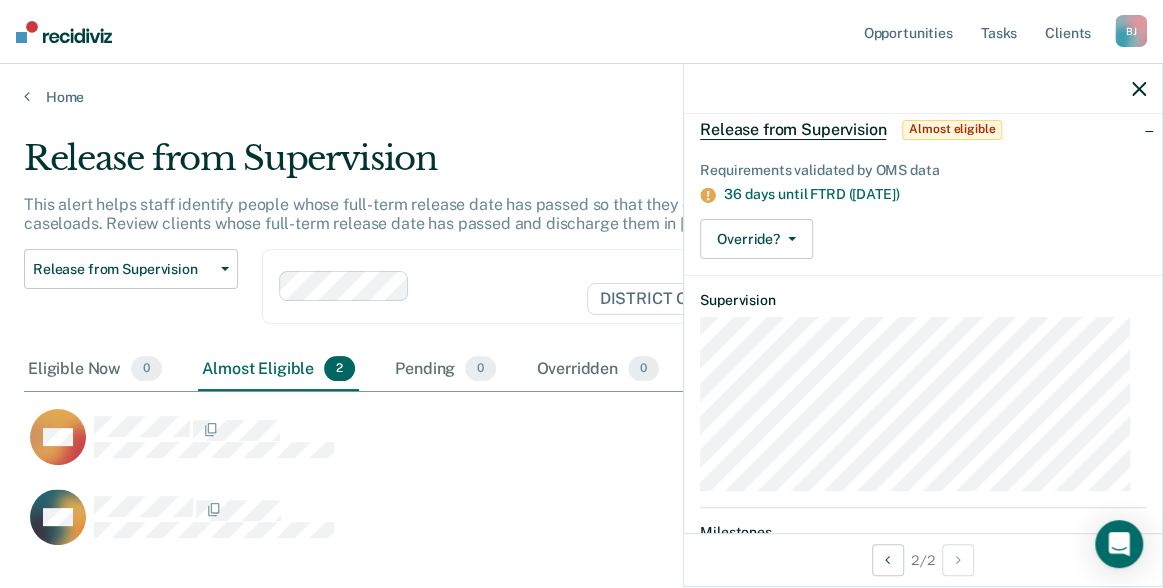 click 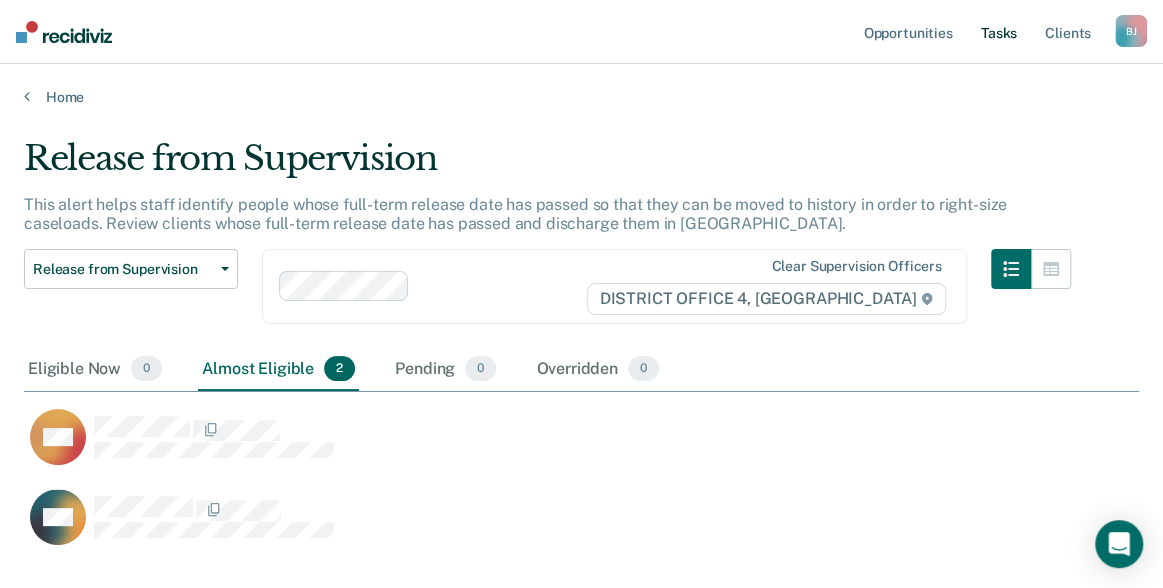 click on "Tasks" at bounding box center [999, 32] 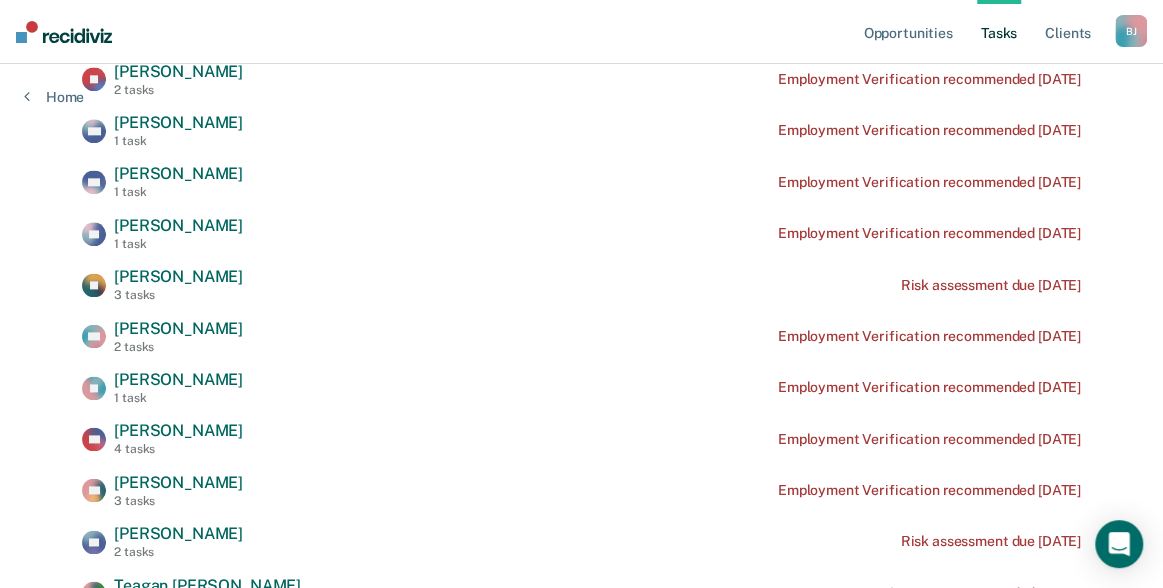 scroll, scrollTop: 1200, scrollLeft: 0, axis: vertical 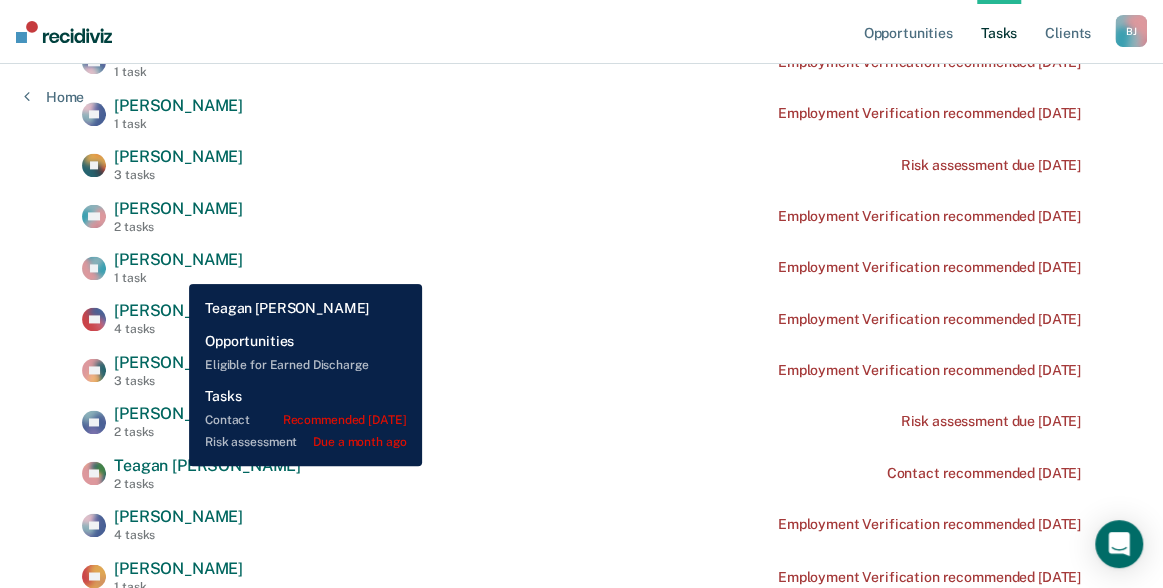 click on "Teagan Scates" at bounding box center (207, 465) 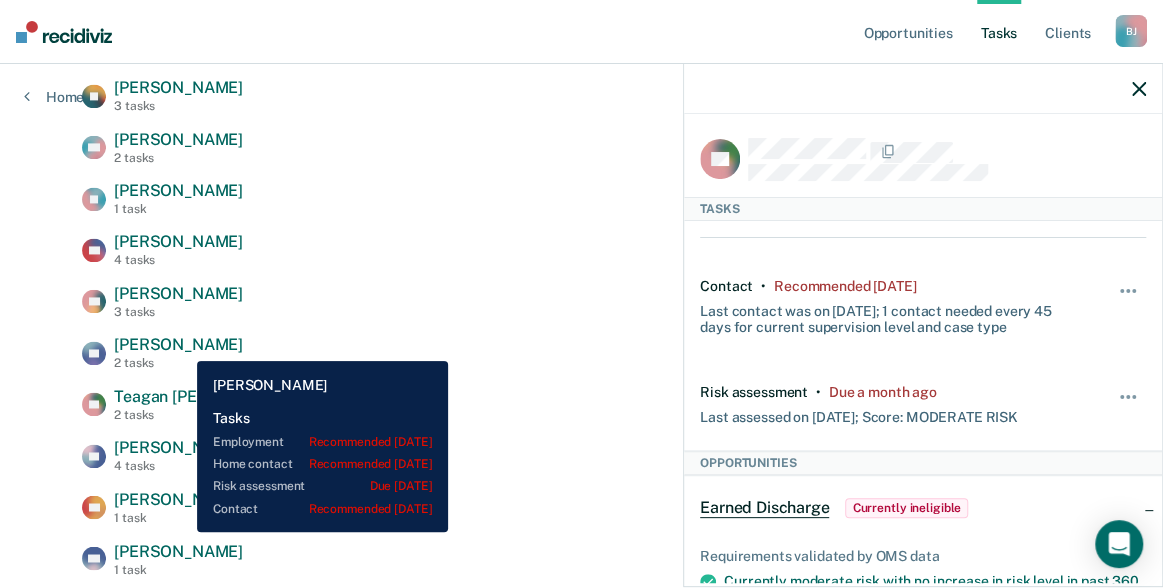 scroll, scrollTop: 1300, scrollLeft: 0, axis: vertical 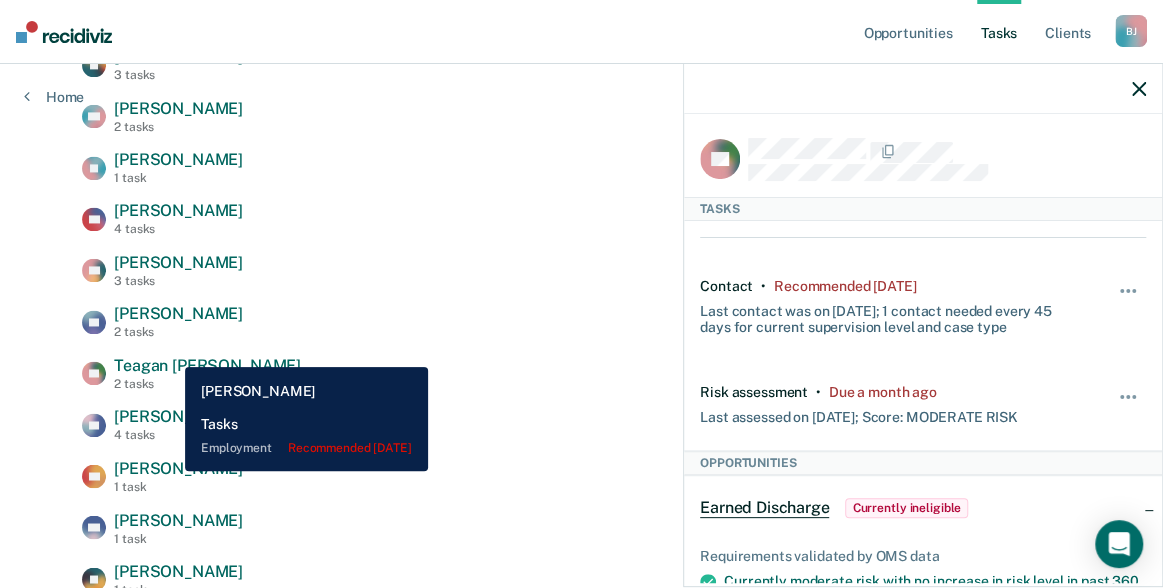 click on "Robert Kipp" at bounding box center (178, 467) 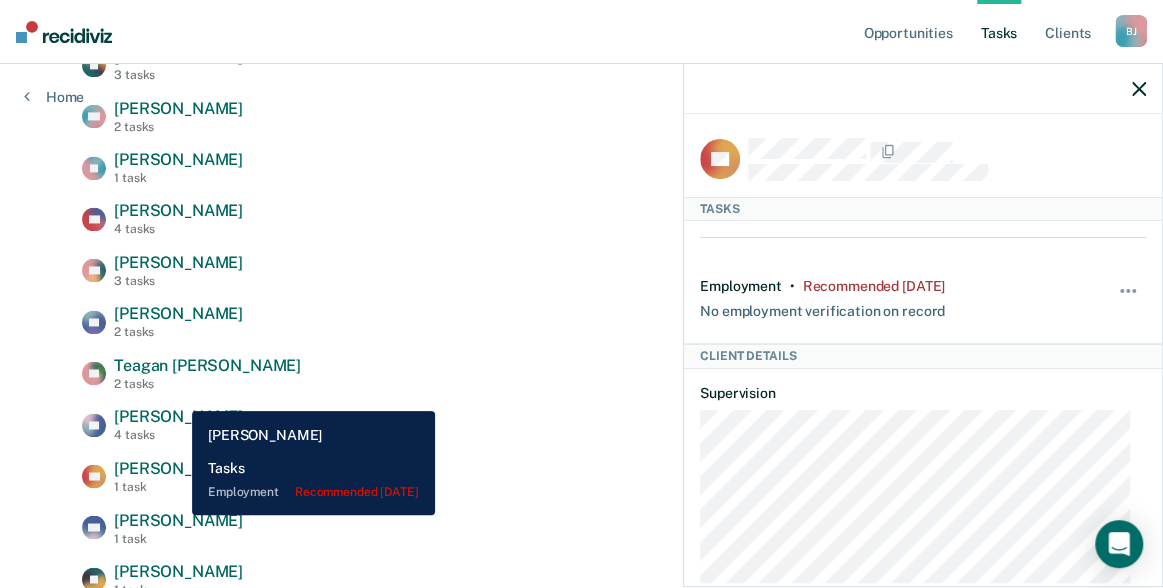 click on "Kayla Hager" at bounding box center (178, 519) 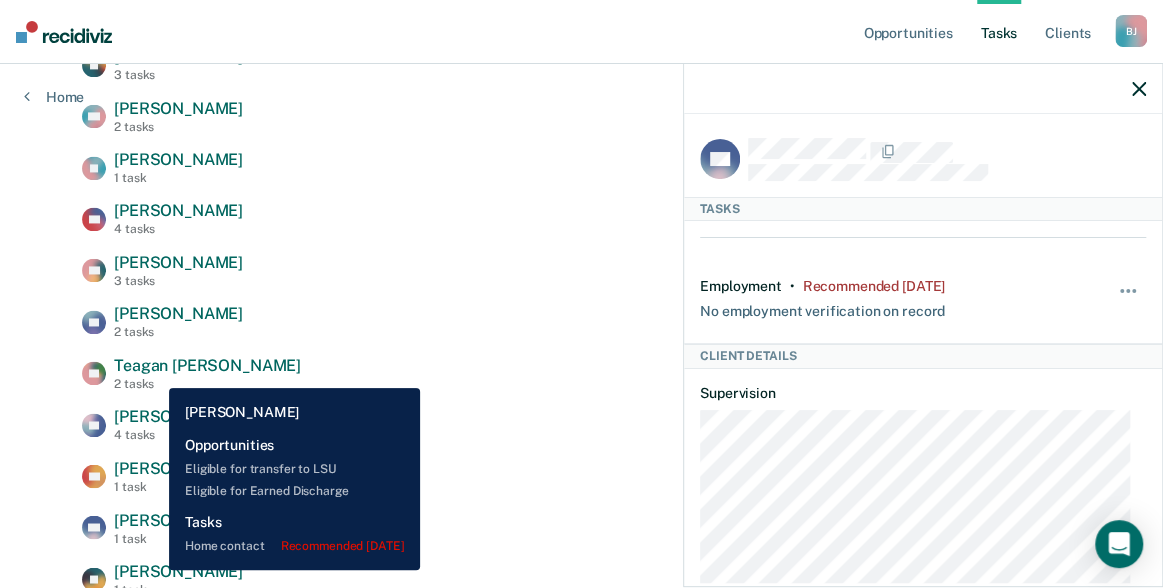 click on "Jordan Retzer" at bounding box center (178, 570) 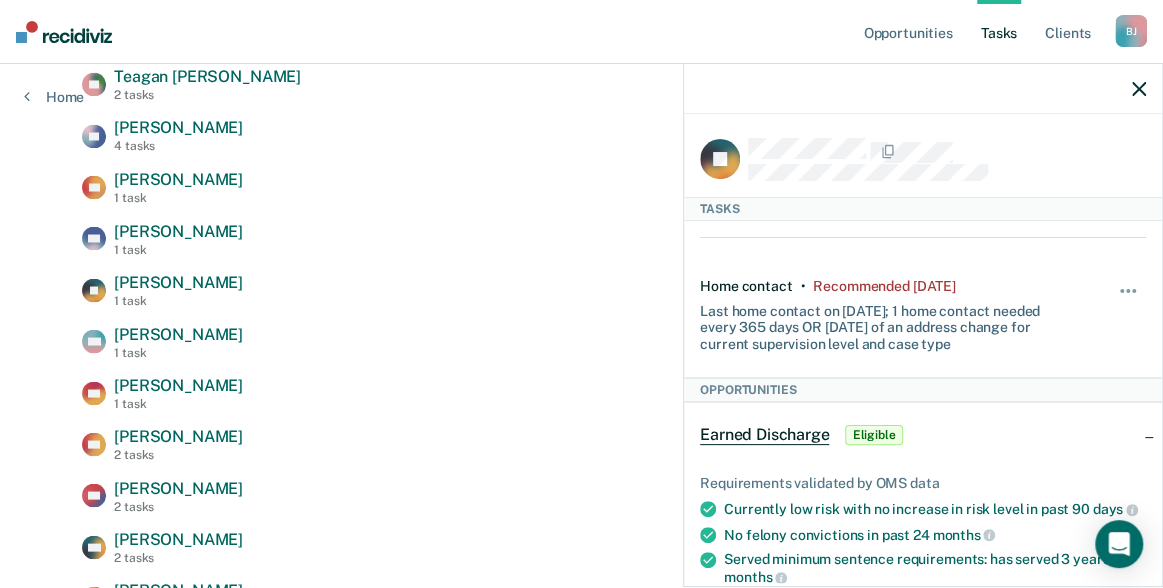 scroll, scrollTop: 1600, scrollLeft: 0, axis: vertical 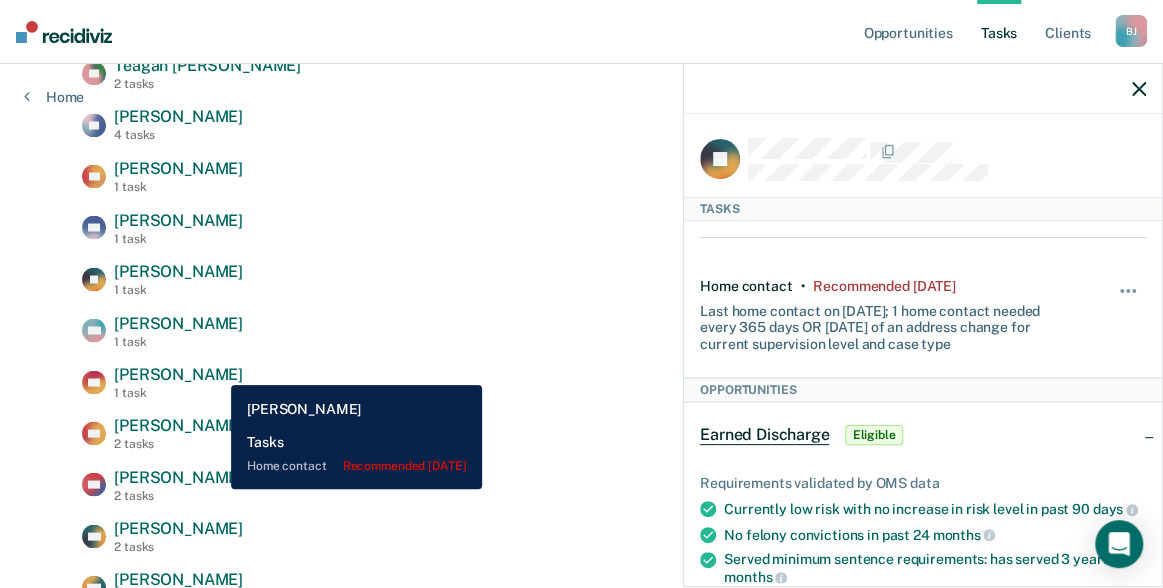 click on "Mehmed Ponjevic" at bounding box center (178, 373) 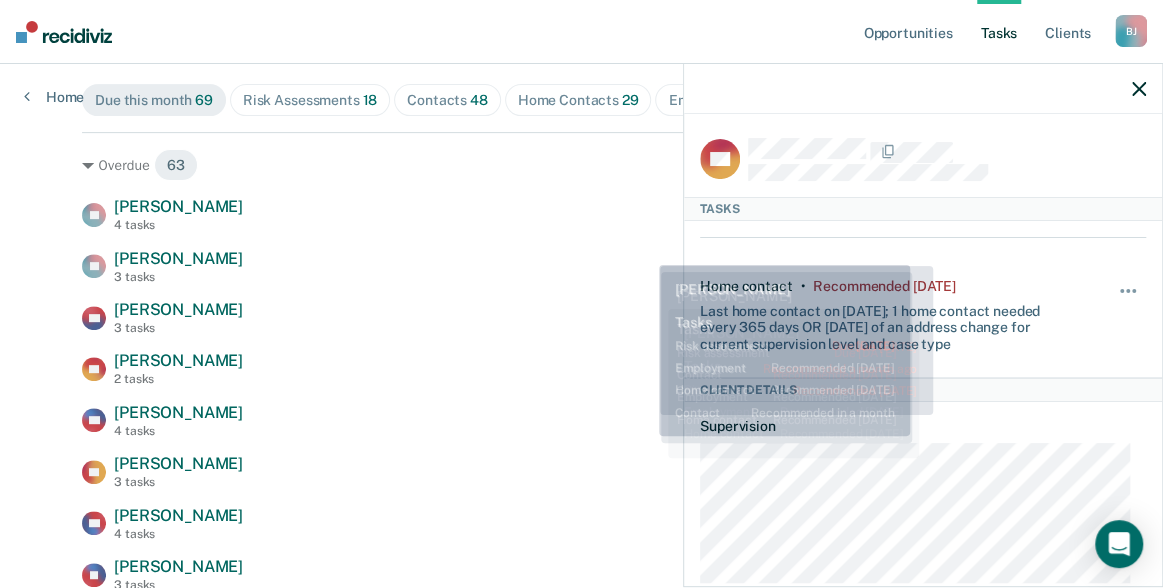 scroll, scrollTop: 0, scrollLeft: 0, axis: both 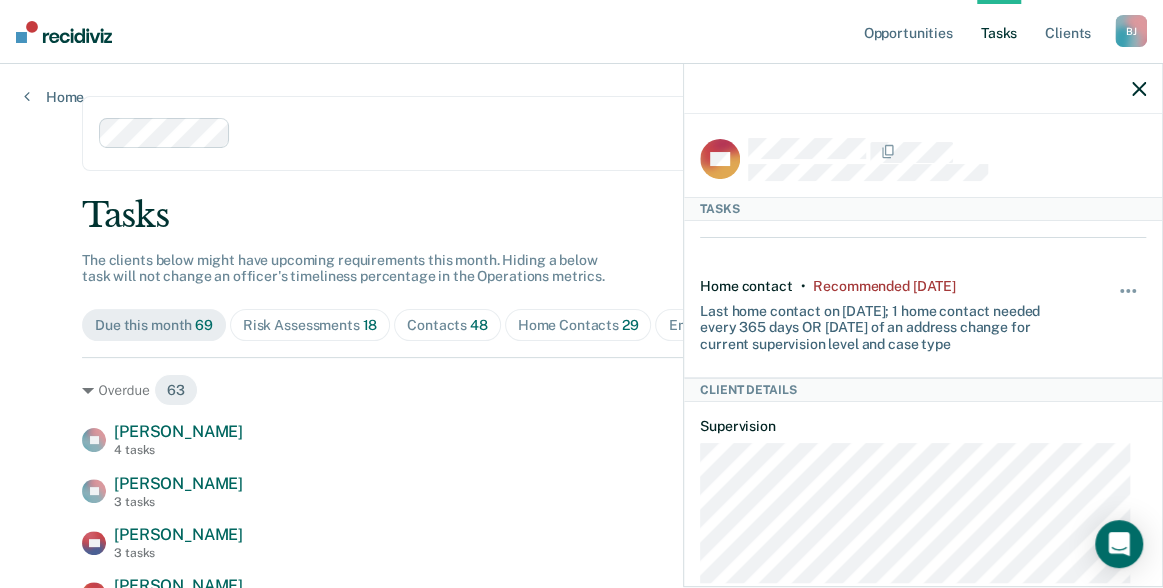 click on "Tasks" at bounding box center (999, 32) 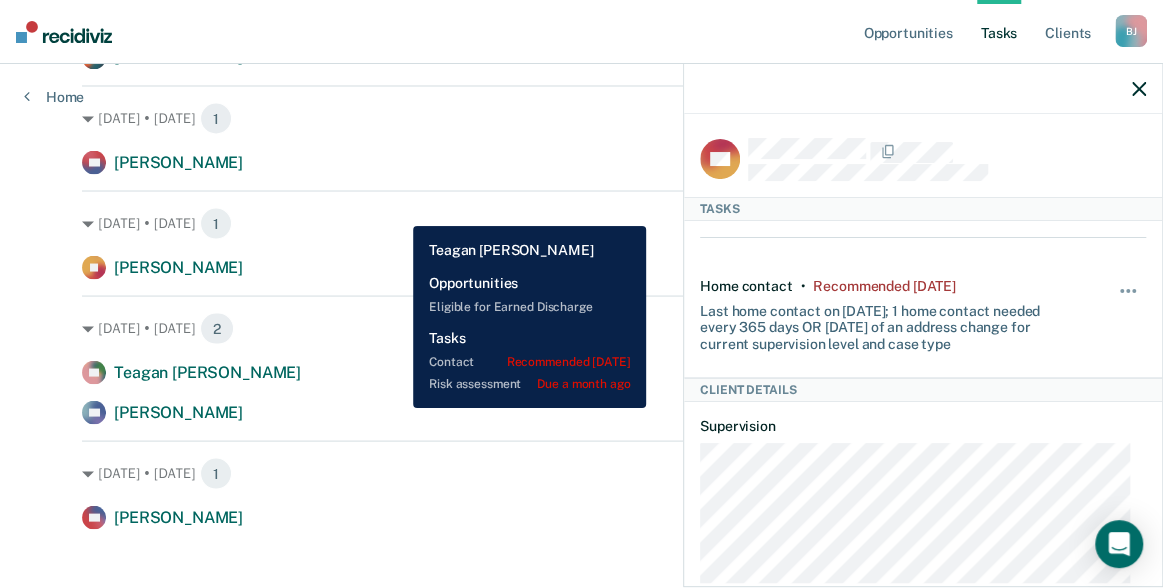 scroll, scrollTop: 1657, scrollLeft: 0, axis: vertical 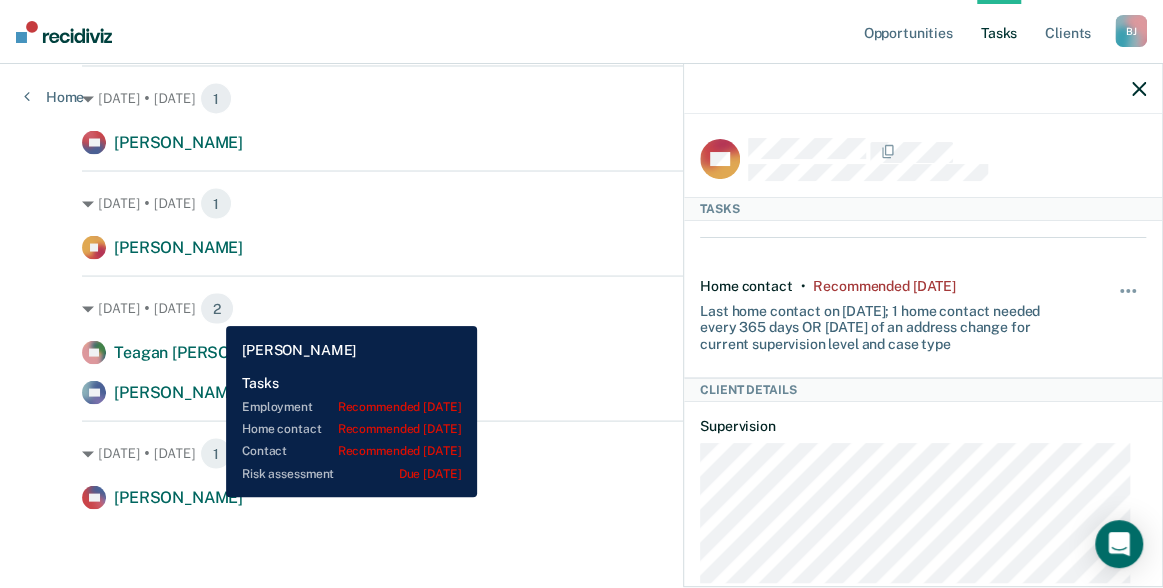 click on "Nickalus Preston-Kramer" at bounding box center (178, 496) 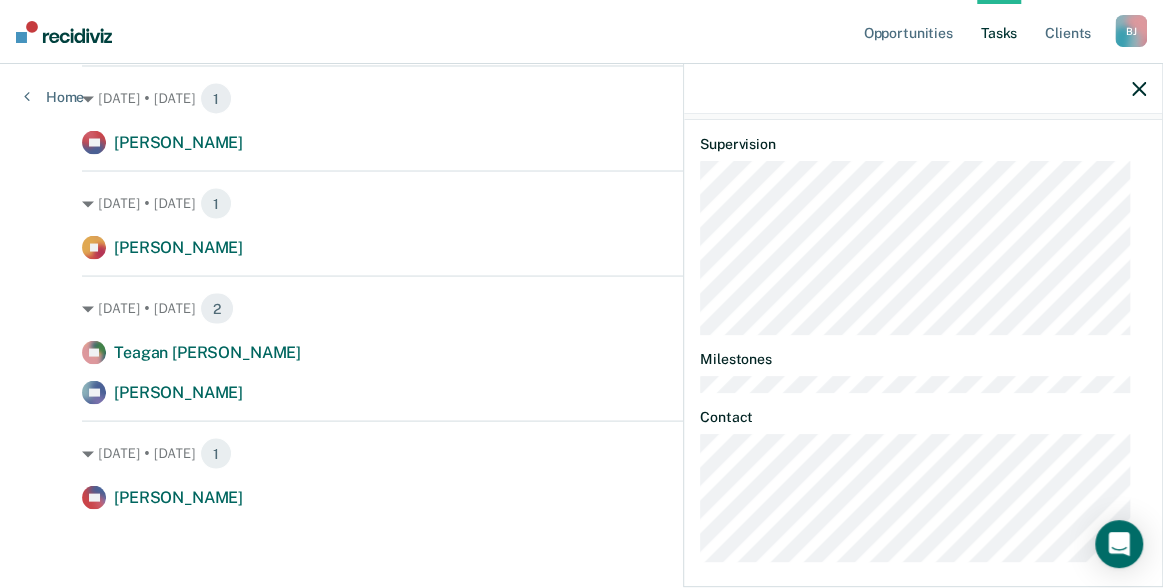 scroll, scrollTop: 638, scrollLeft: 0, axis: vertical 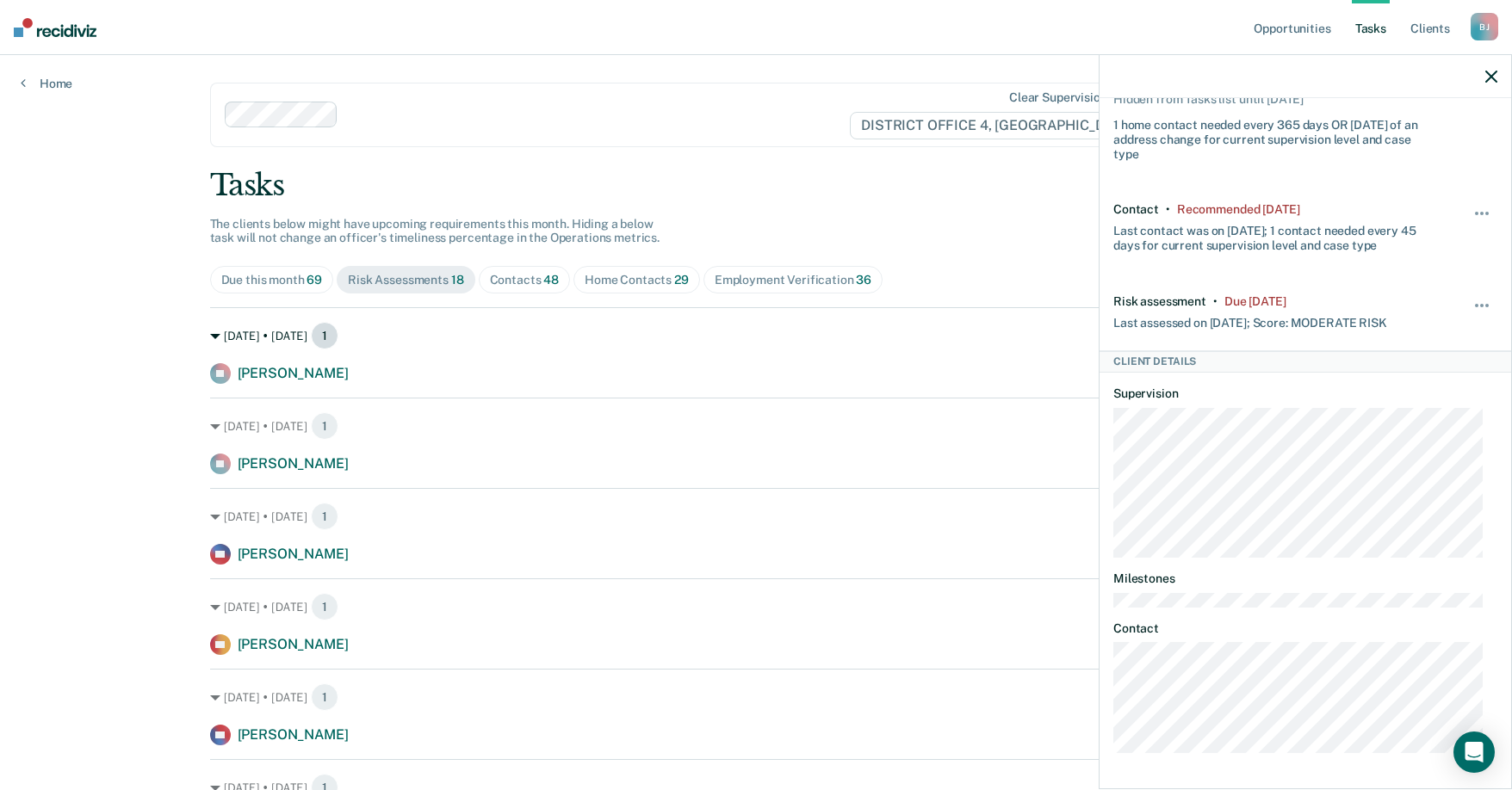 click on "1" at bounding box center (325, 336) 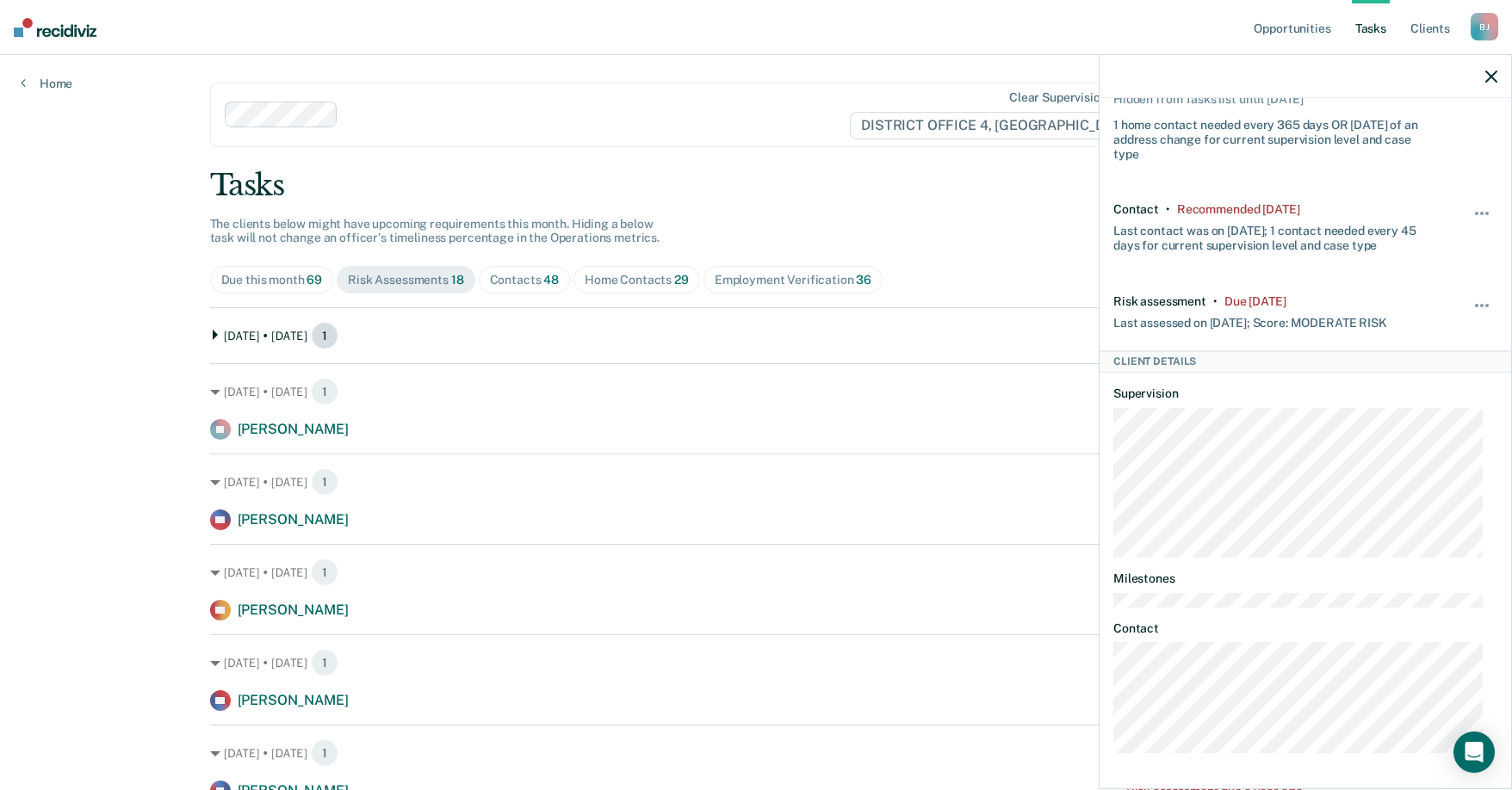 click on "1" at bounding box center (325, 336) 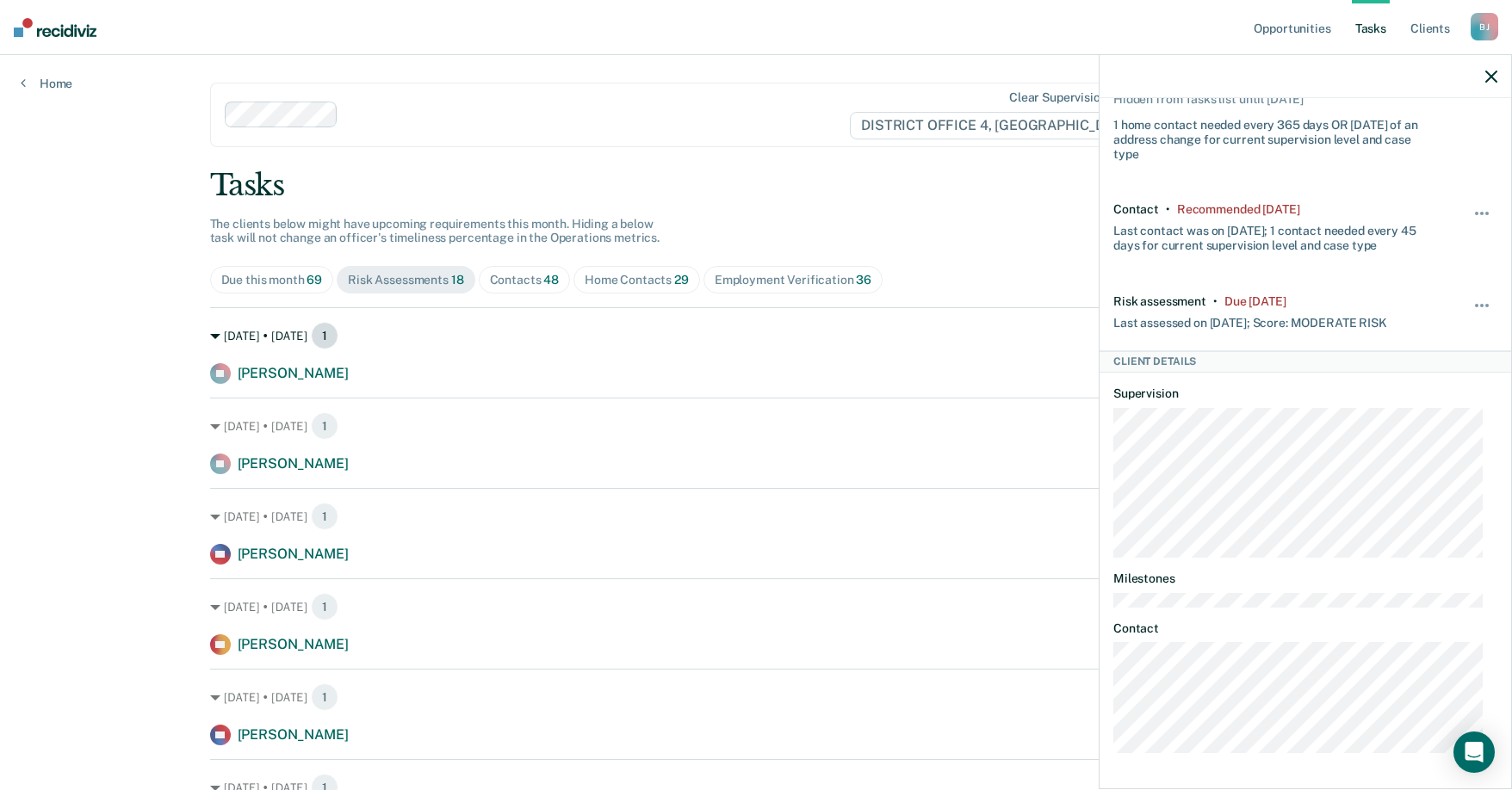 click on "1" at bounding box center [325, 336] 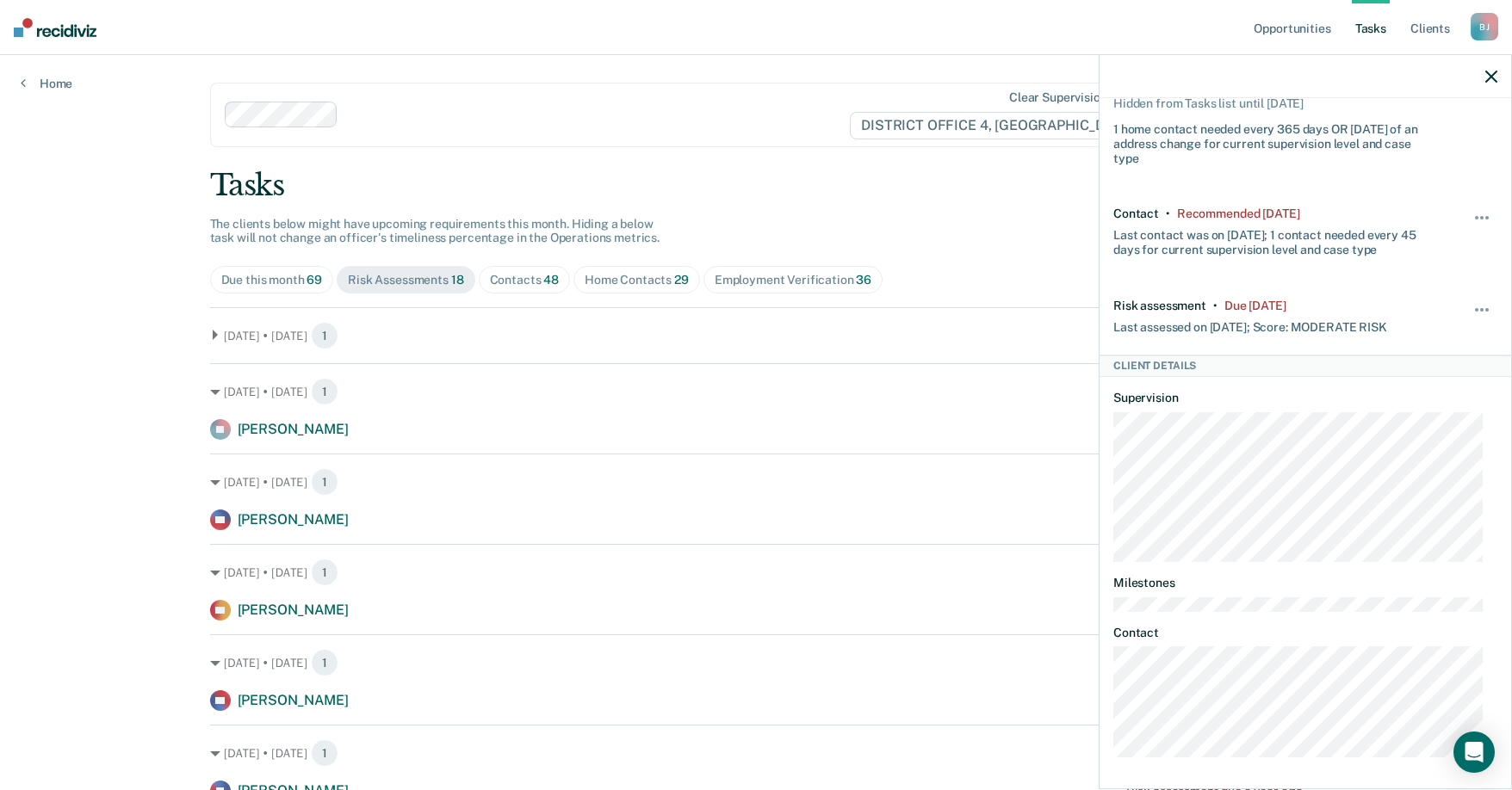 scroll, scrollTop: 268, scrollLeft: 0, axis: vertical 